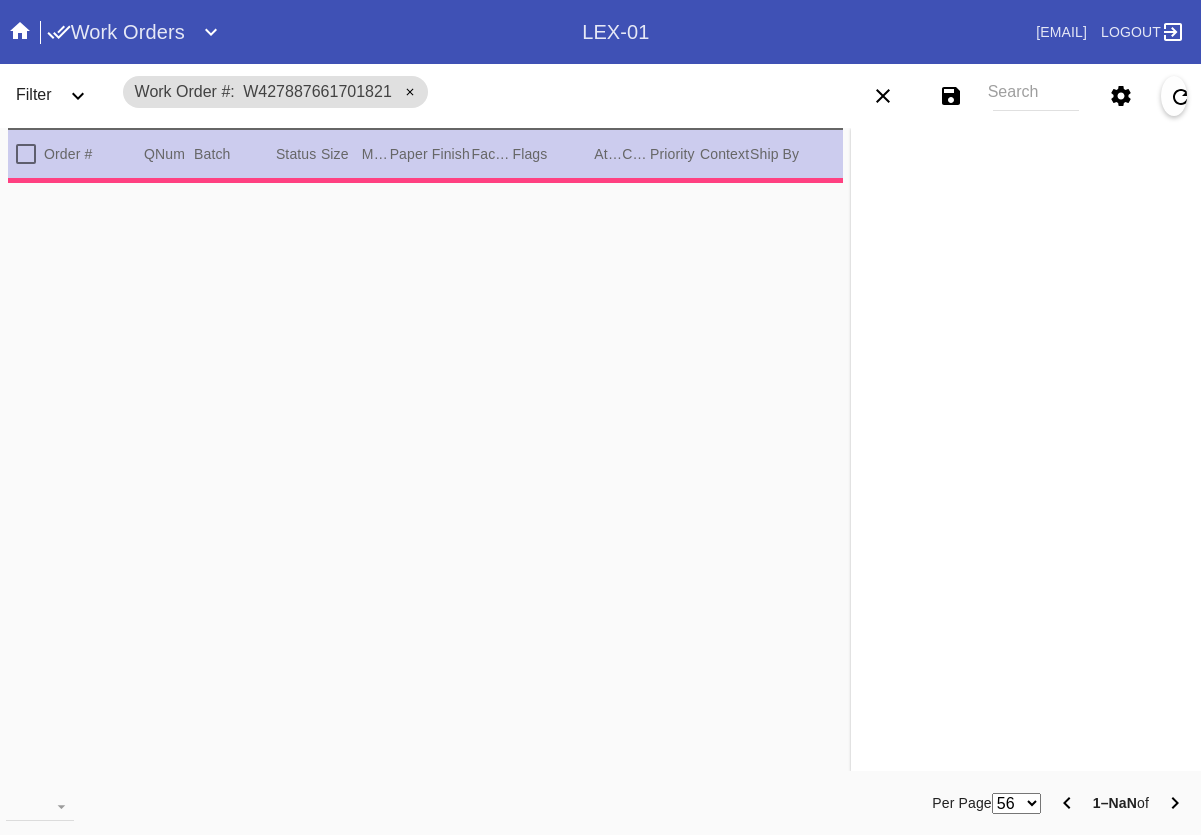 scroll, scrollTop: 0, scrollLeft: 0, axis: both 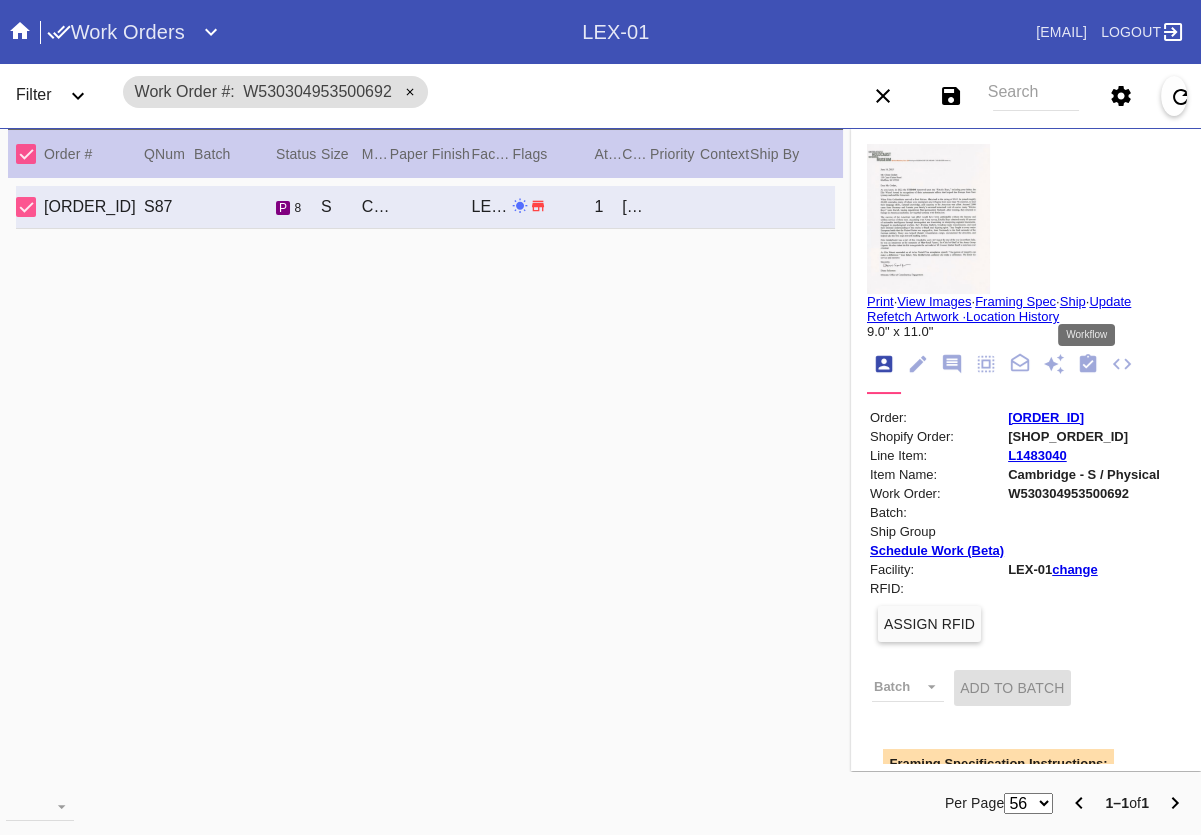 click at bounding box center (1088, 363) 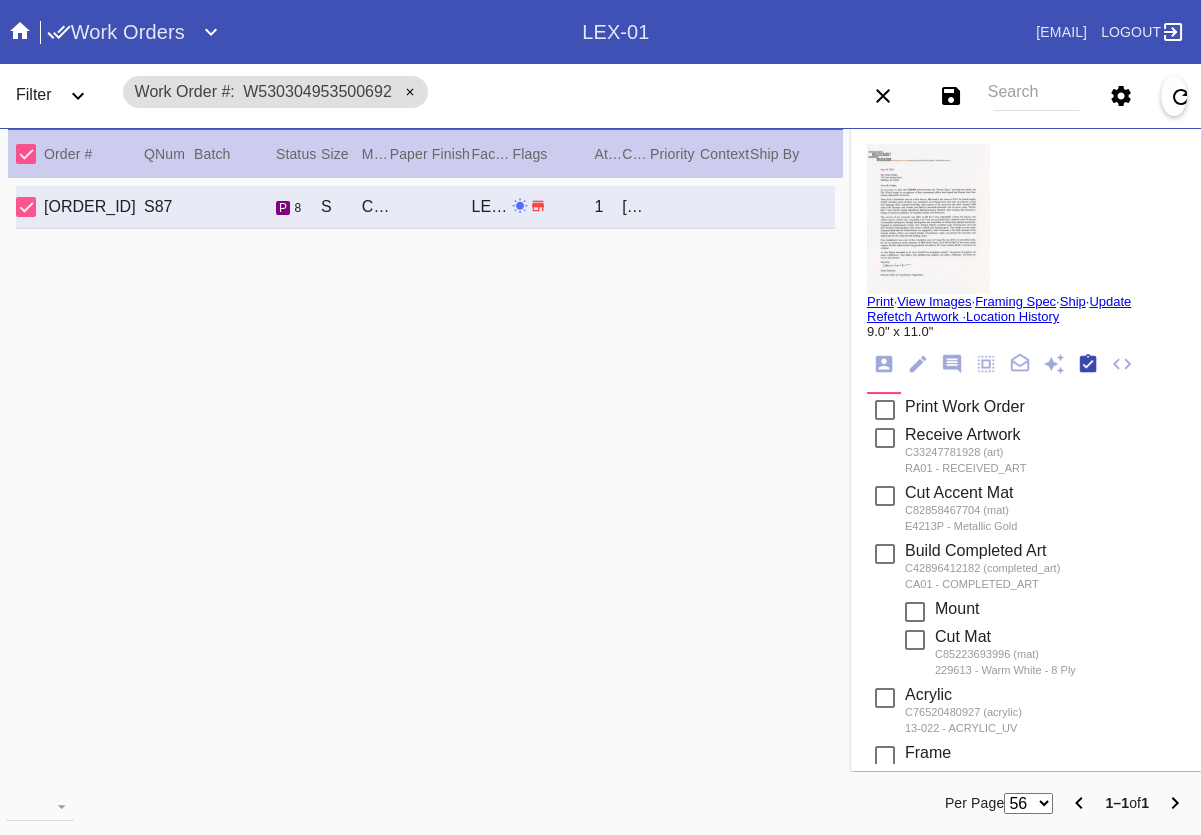 scroll, scrollTop: 322, scrollLeft: 0, axis: vertical 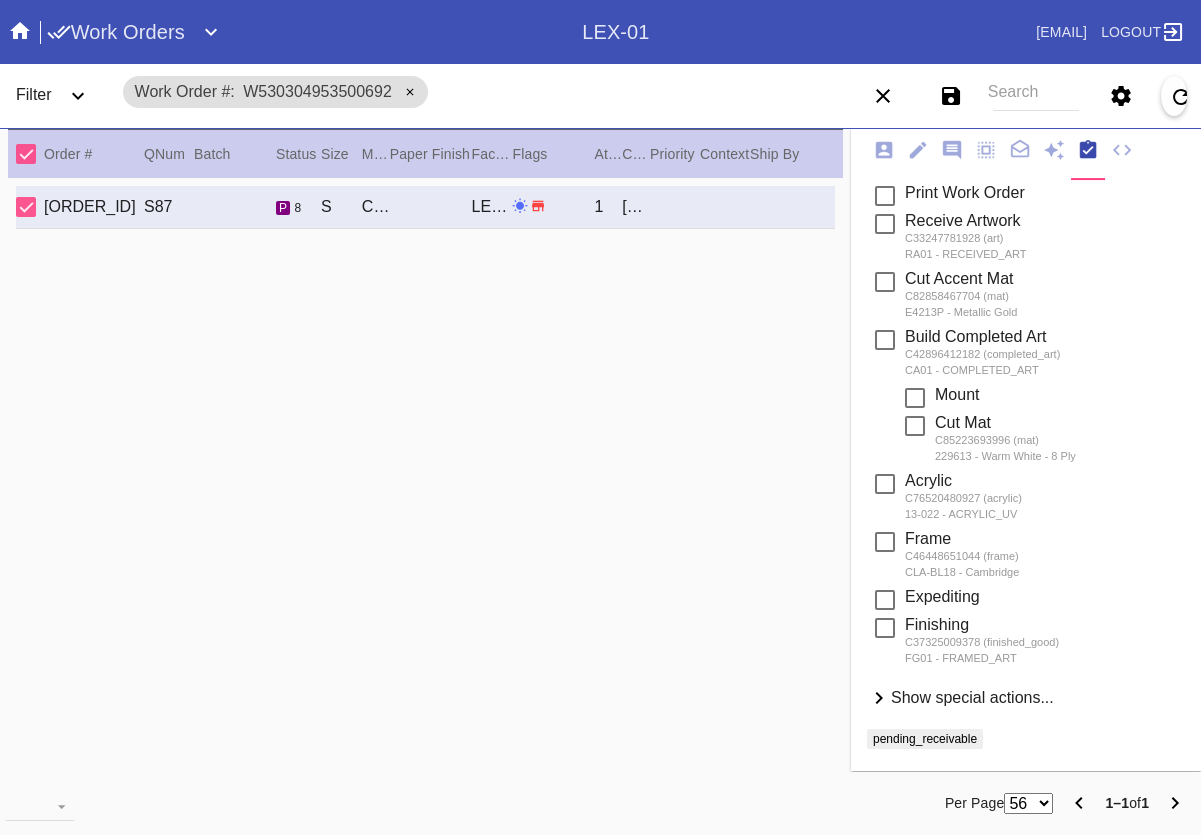 click on "Show special actions..." at bounding box center (972, 697) 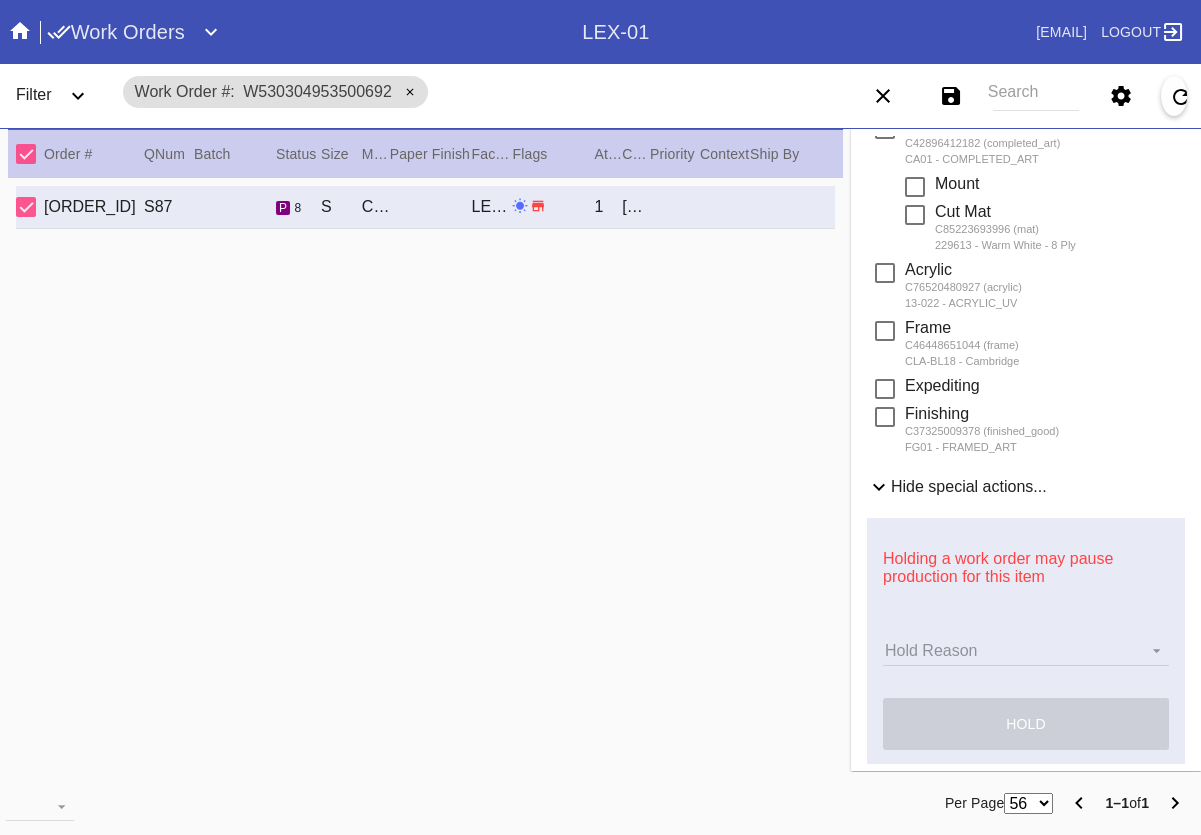 scroll, scrollTop: 739, scrollLeft: 0, axis: vertical 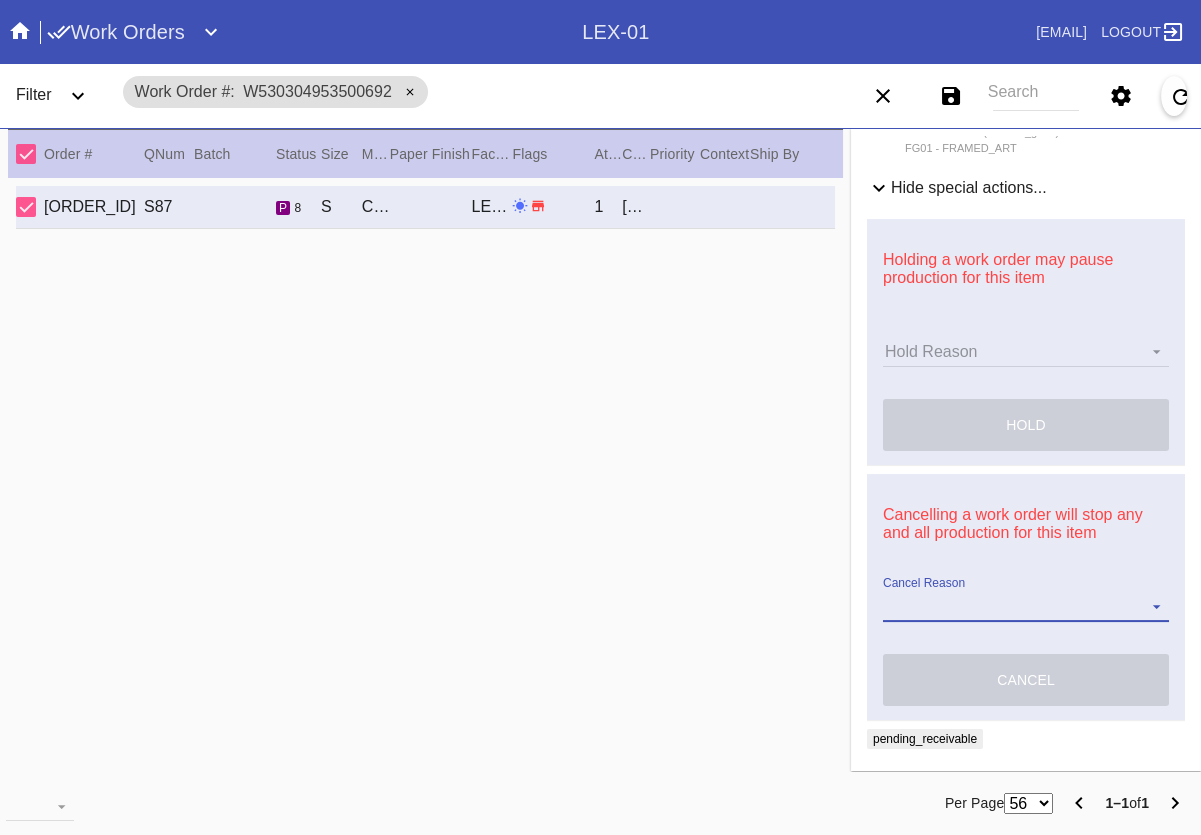 click on "Cancel Reason Customer mid-stream change: Accent mat addition Customer mid-stream change: Add frame stand Customer mid-stream change: Conveyance type change Customer mid-stream change: Designer's choice change Customer mid-stream change: Image change Customer mid-stream change: Mat width change Customer mid-stream change: Mounting type change Customer mid-stream change: Overnight shipping speed Customer mid-stream change: Personalized mat change Customer mid-stream change: Size change Framebridge Cancel: Frame kit not offered Framebridge Cancel: Material too delicate Framebridge Cancel: Material too heavy Framebridge Cancel: Mounting type not offered Framebridge Cancel: Not necessary Framebridge Cancel: Oversize piece Framebridge Cancel: Piece too thick (shadowbox) Framebridge Cancel: Print quality Framebridge Cancel: Turn buttons not offered Other: Customer changed mind Other: Lost/Damaged art - no replacement available Other: Lost/Damaged art - no replacement desired" at bounding box center [1026, 607] 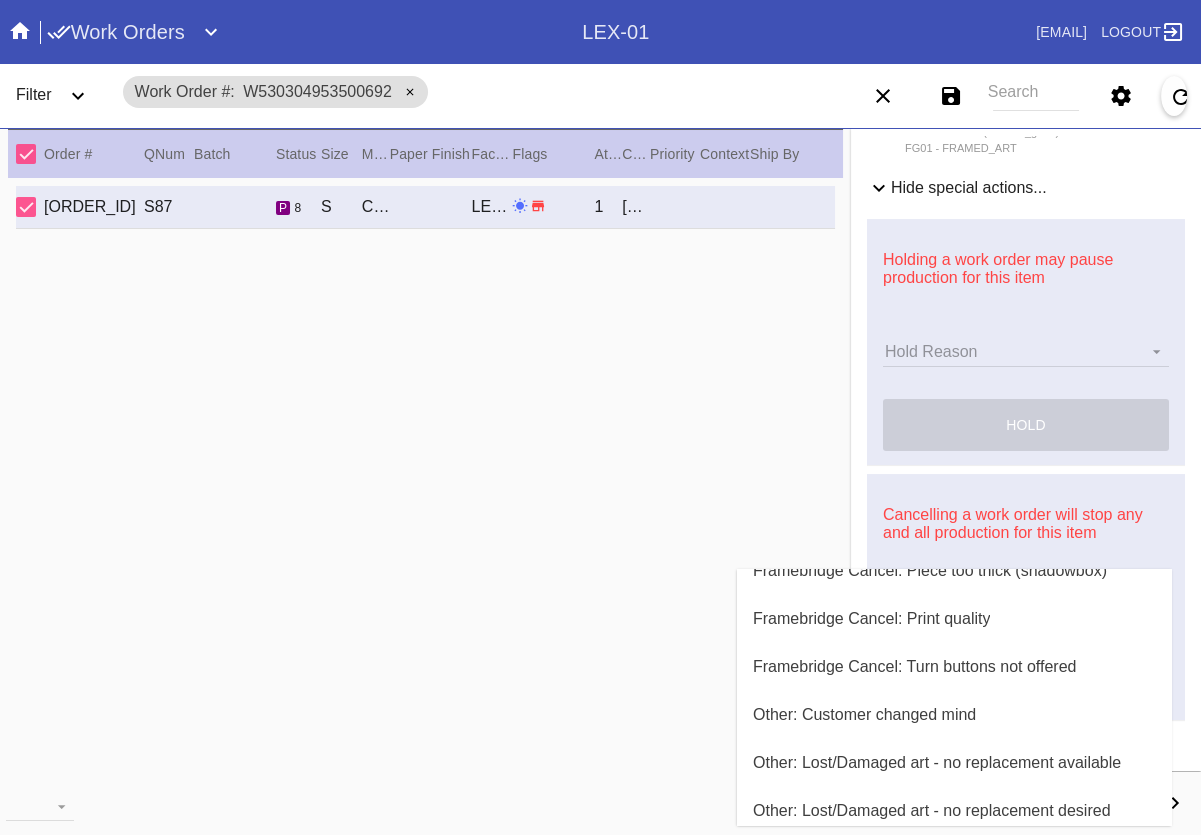 scroll, scrollTop: 800, scrollLeft: 0, axis: vertical 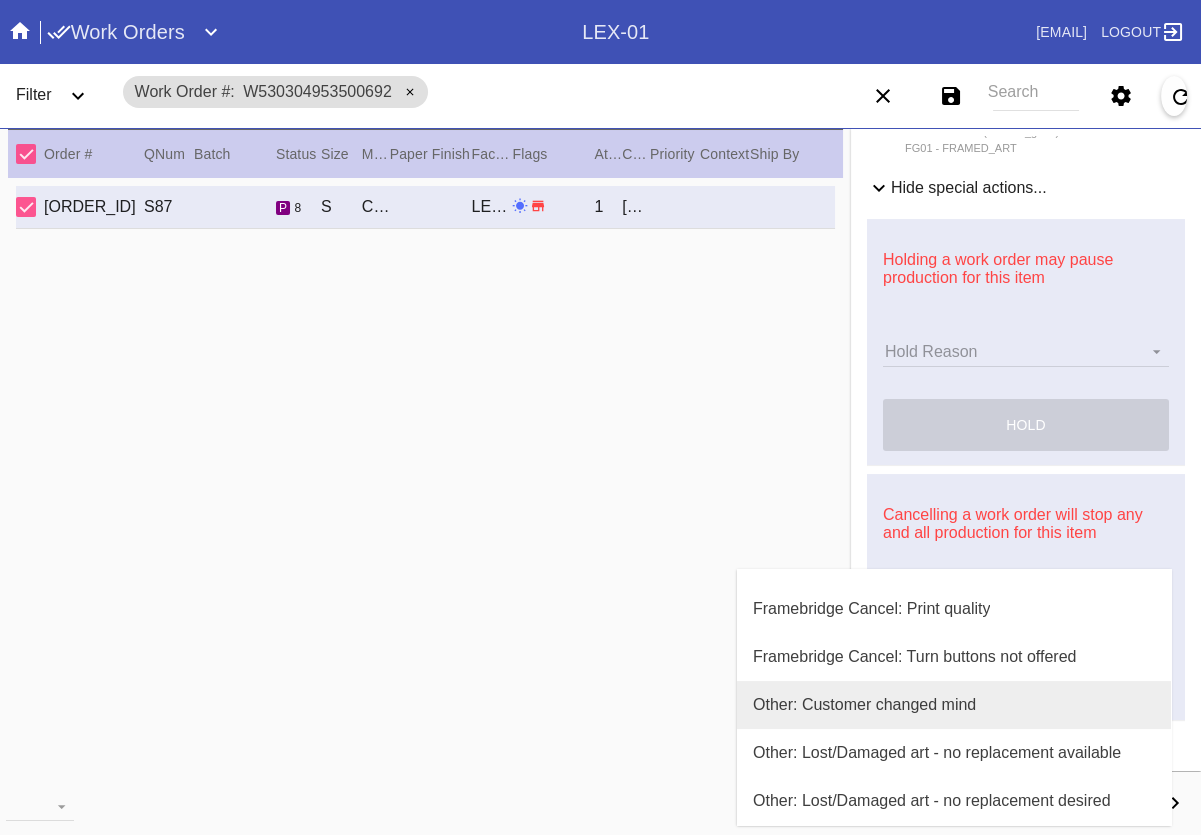 click on "Other: Customer changed mind" at bounding box center (954, 705) 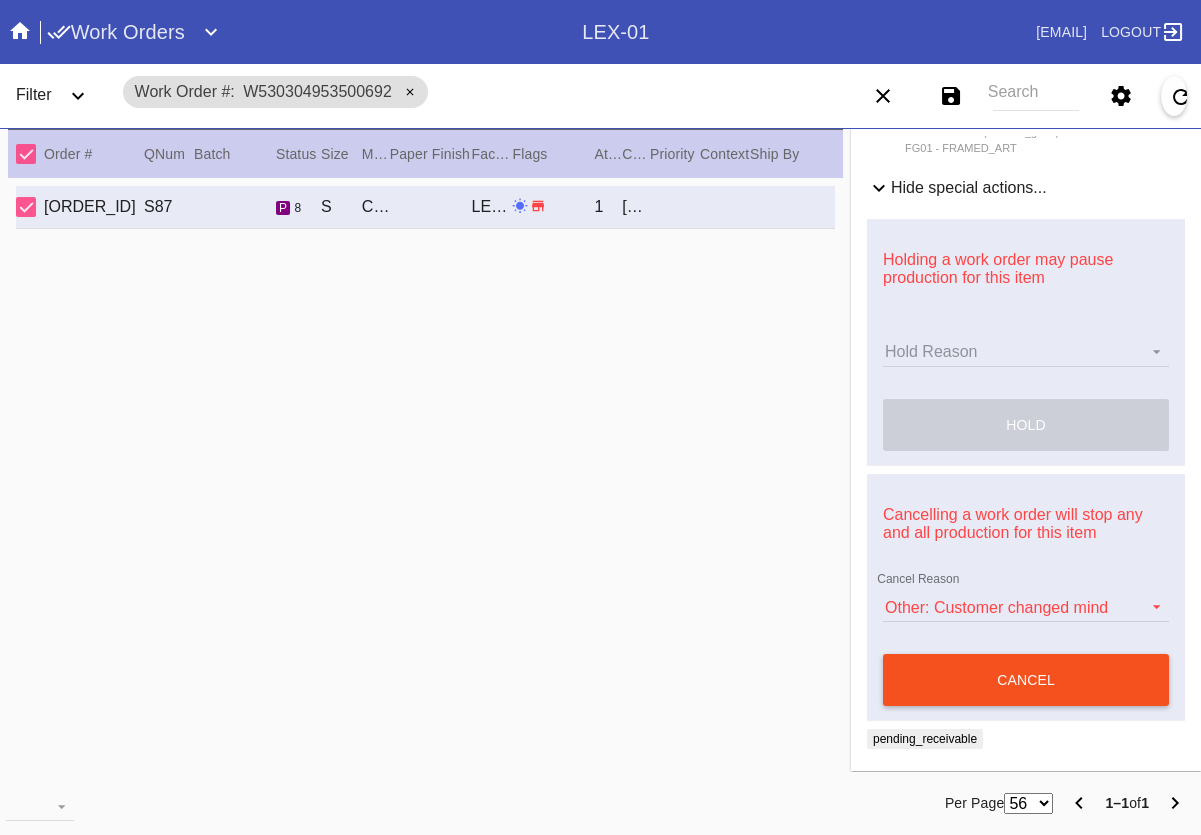 click on "cancel" at bounding box center (1026, 680) 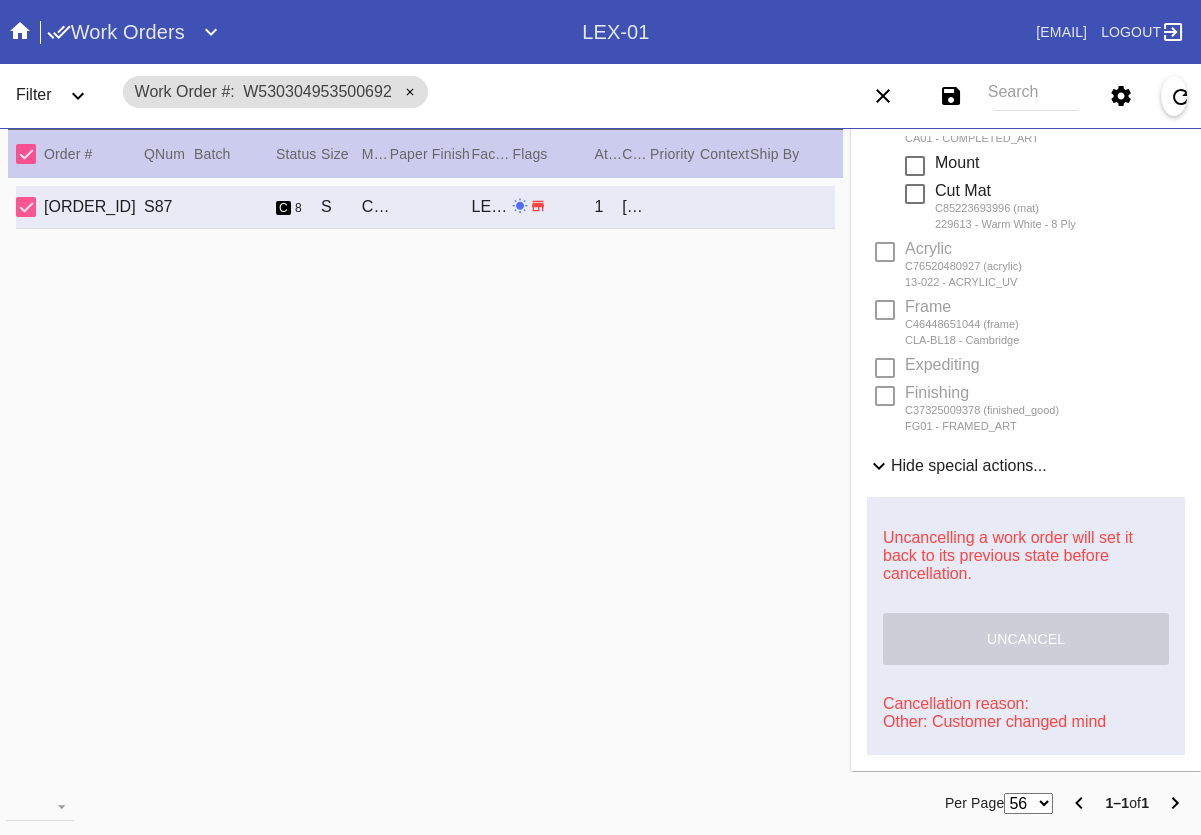 scroll, scrollTop: 461, scrollLeft: 0, axis: vertical 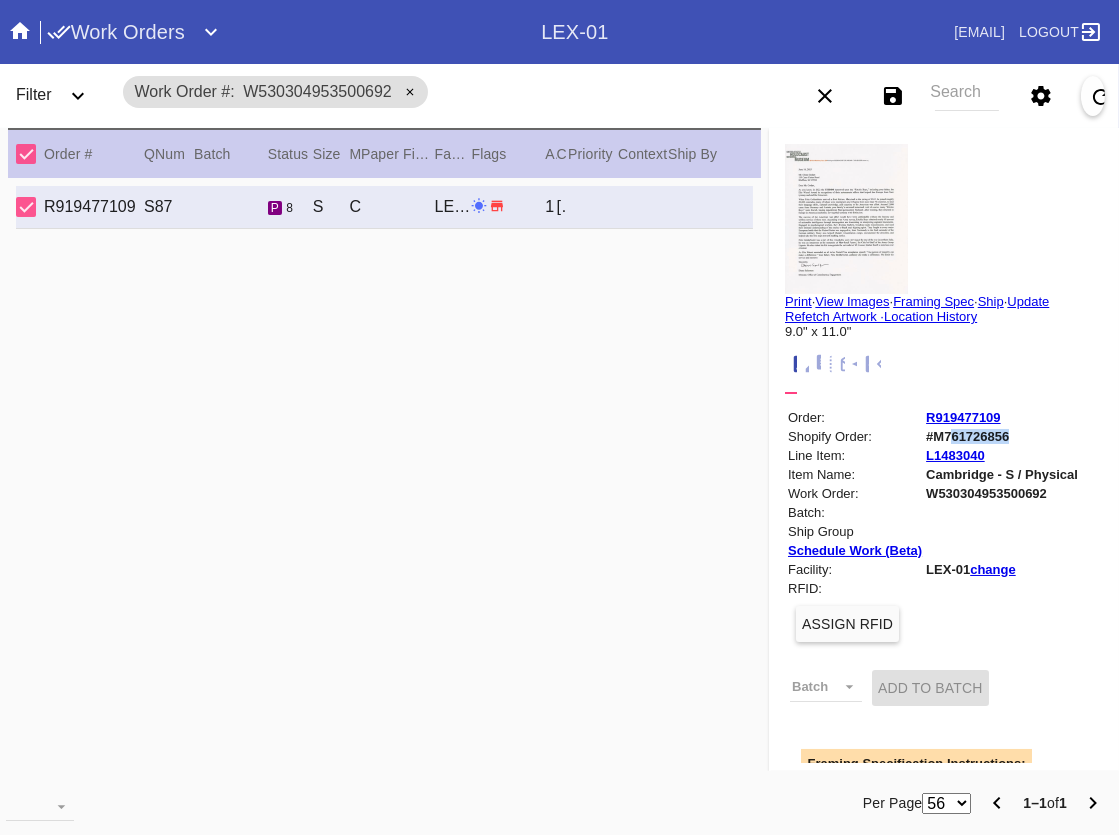 drag, startPoint x: 1015, startPoint y: 432, endPoint x: 947, endPoint y: 435, distance: 68.06615 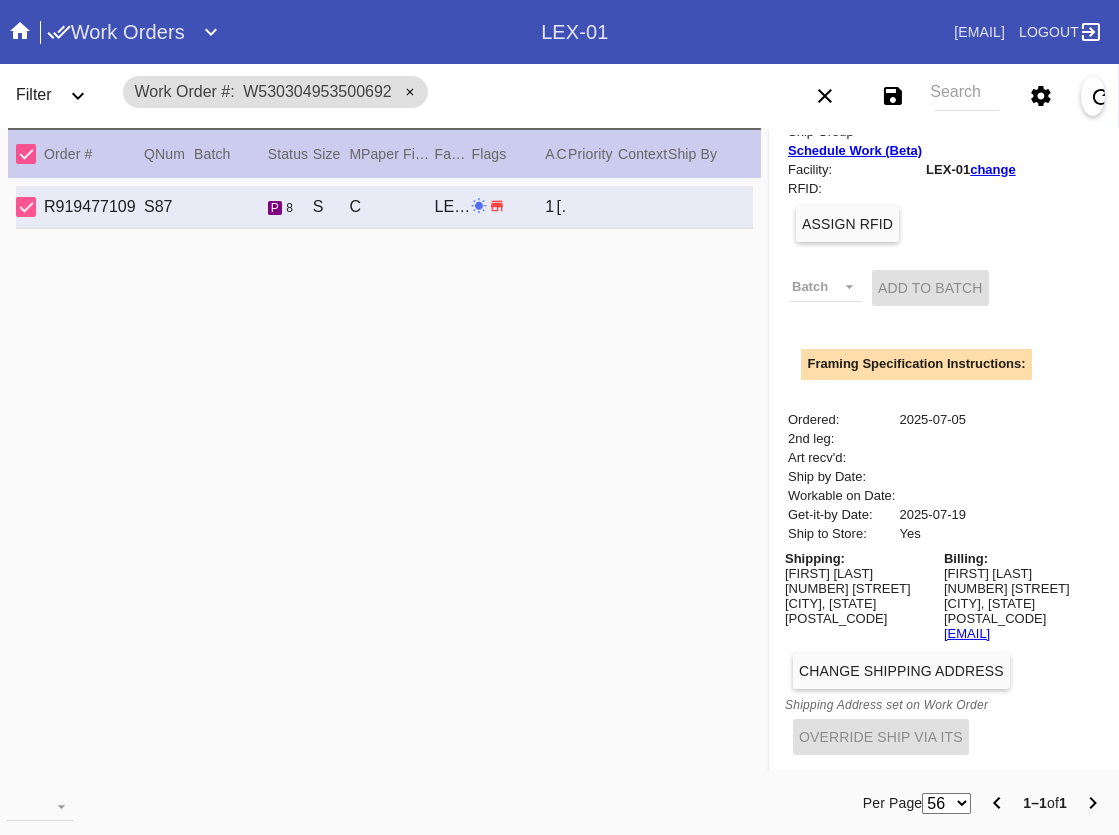scroll, scrollTop: 0, scrollLeft: 0, axis: both 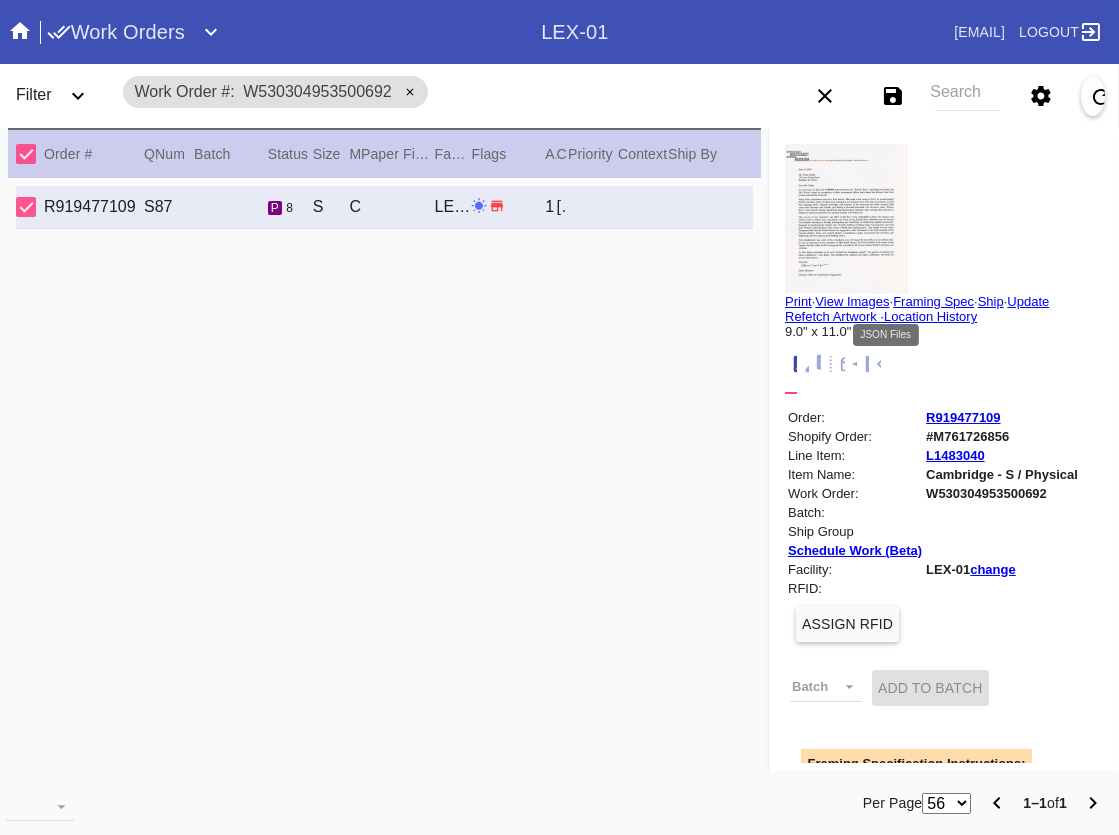 click at bounding box center (886, 364) 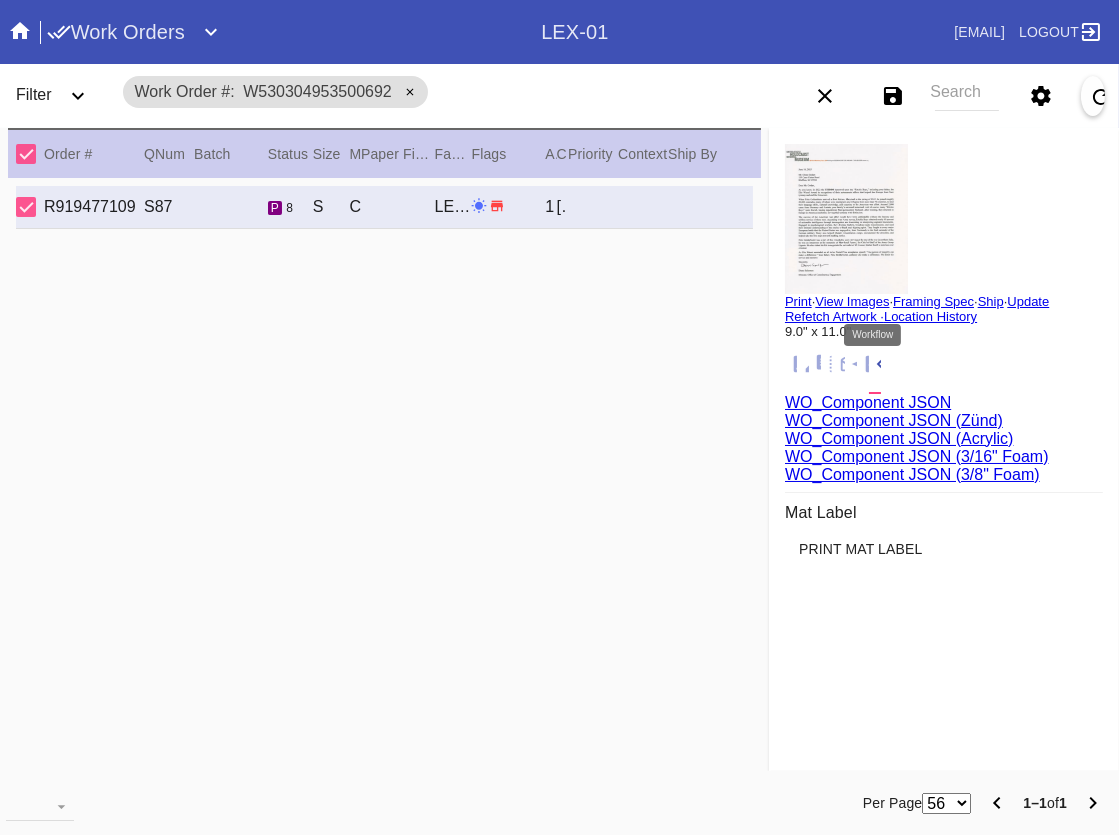 click at bounding box center (874, 363) 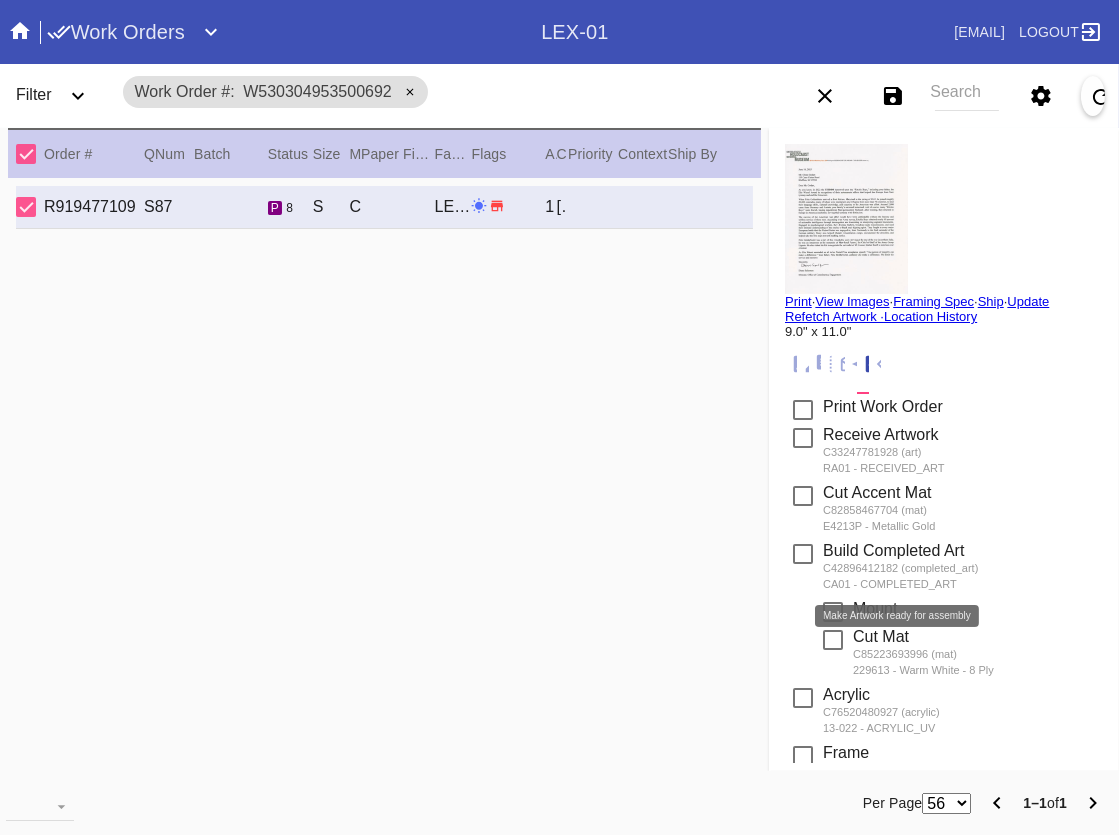 scroll, scrollTop: 225, scrollLeft: 0, axis: vertical 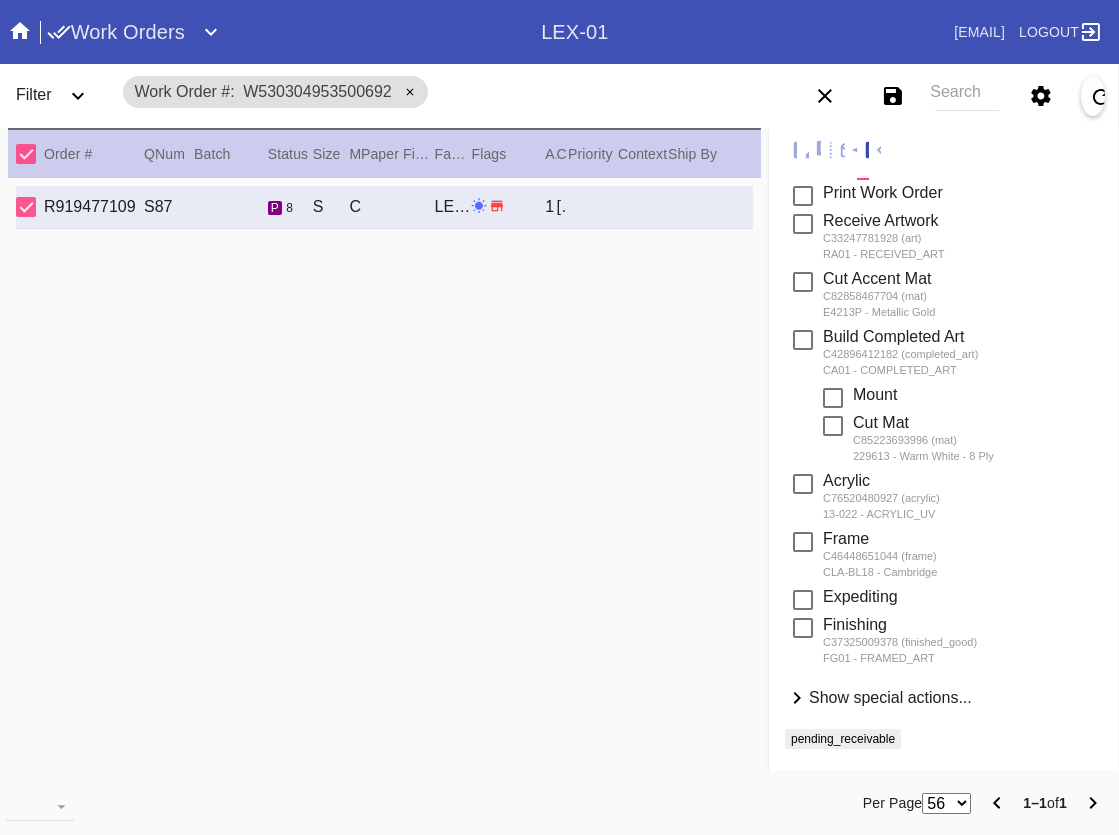 click on "Show special actions..." at bounding box center [890, 697] 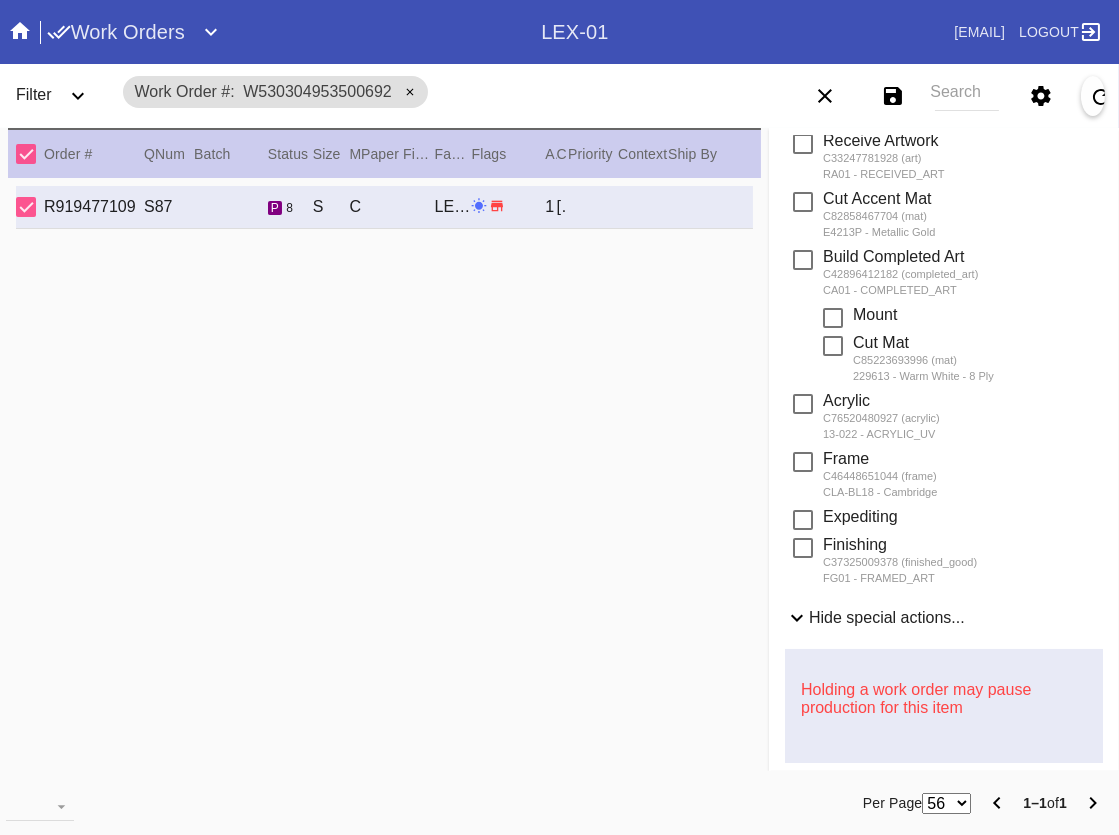scroll, scrollTop: 0, scrollLeft: 0, axis: both 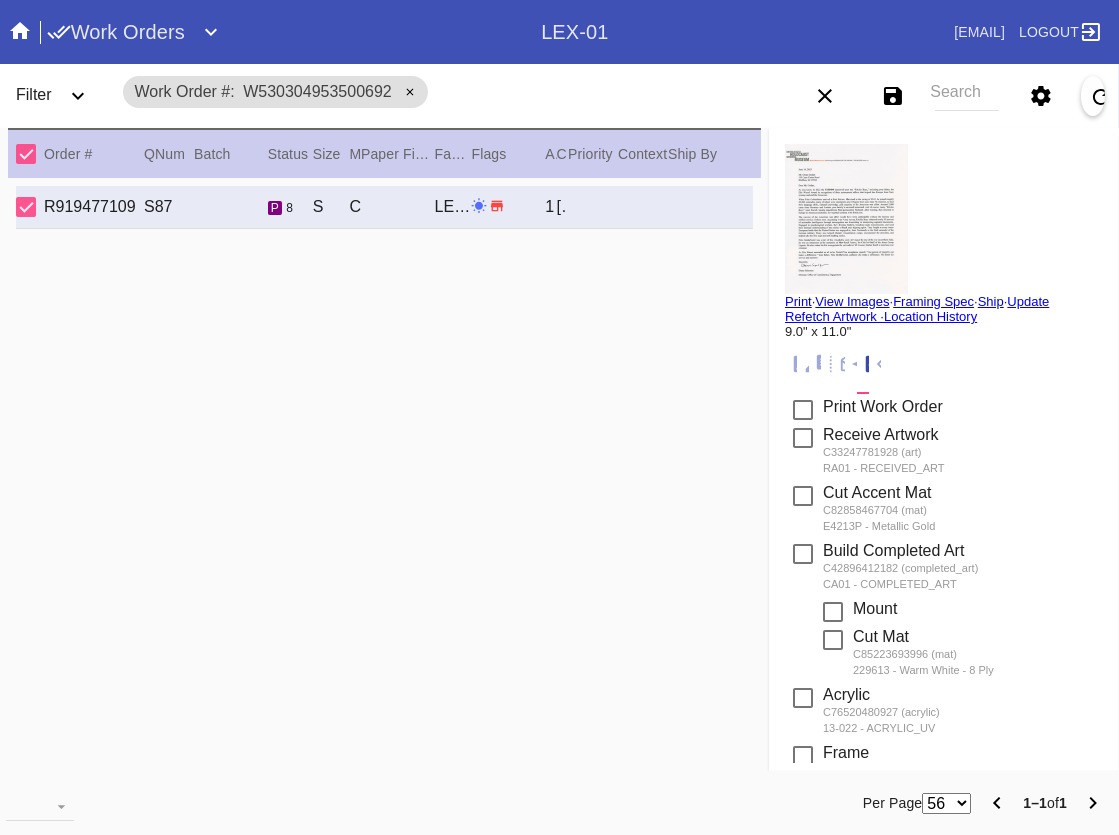 click at bounding box center [803, 364] 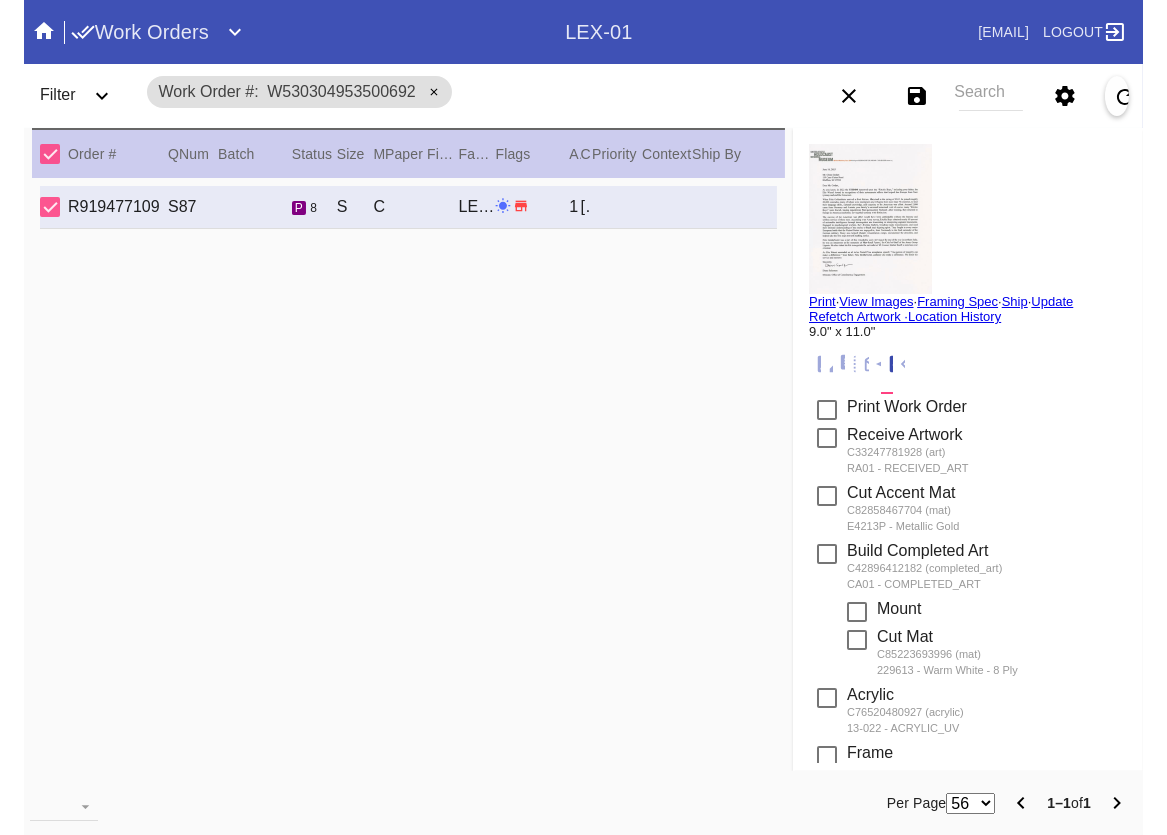 scroll, scrollTop: 73, scrollLeft: 0, axis: vertical 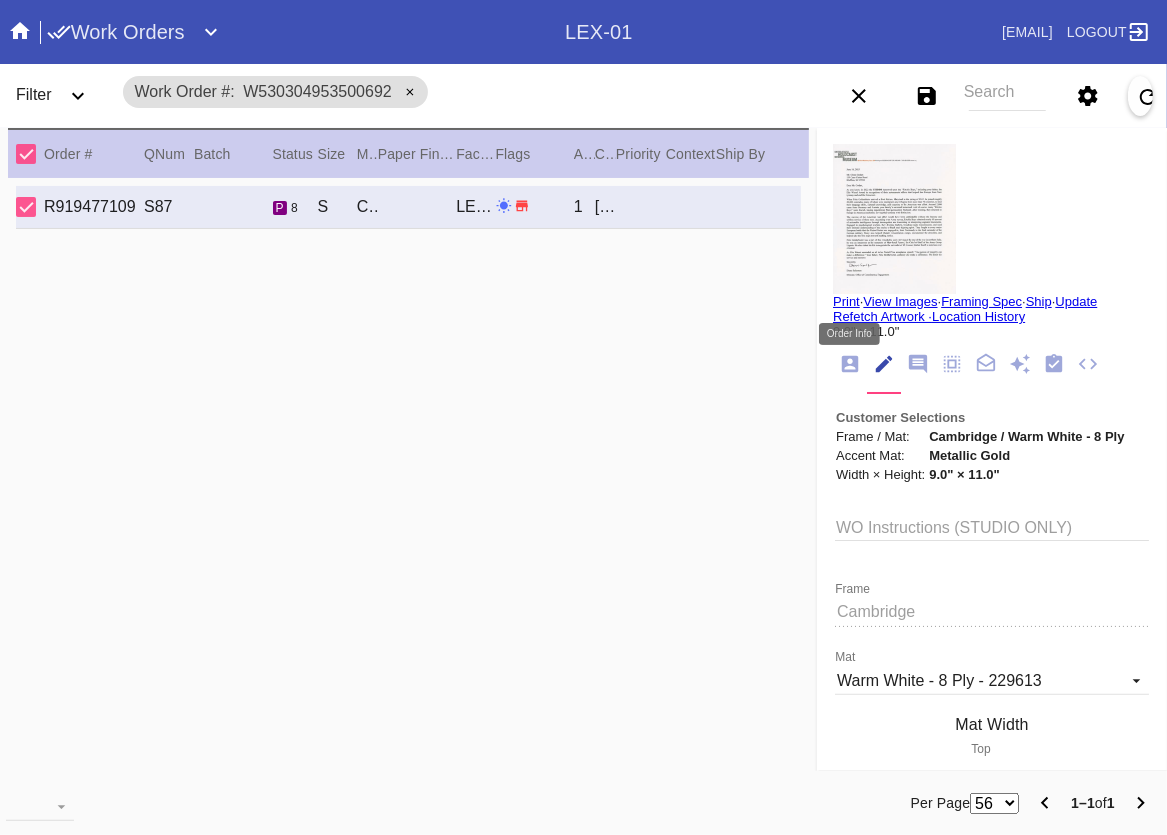 click at bounding box center [850, 364] 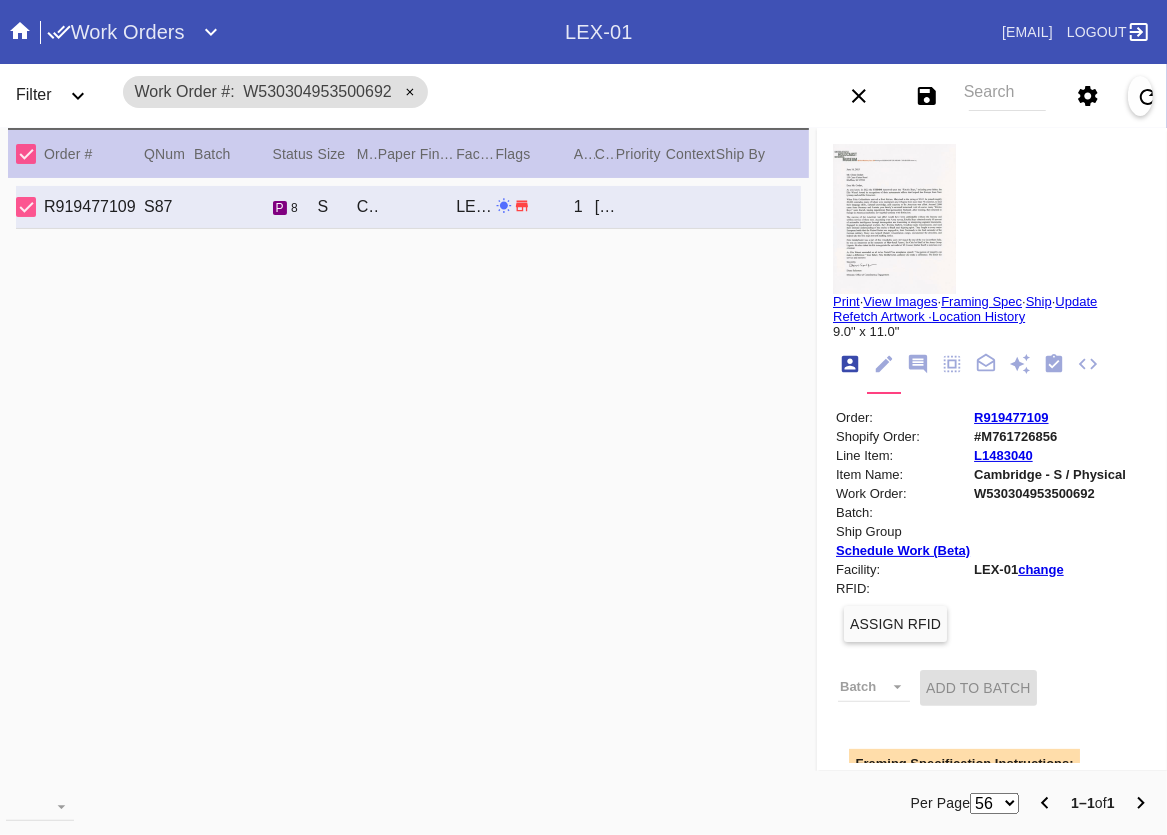 scroll, scrollTop: 24, scrollLeft: 0, axis: vertical 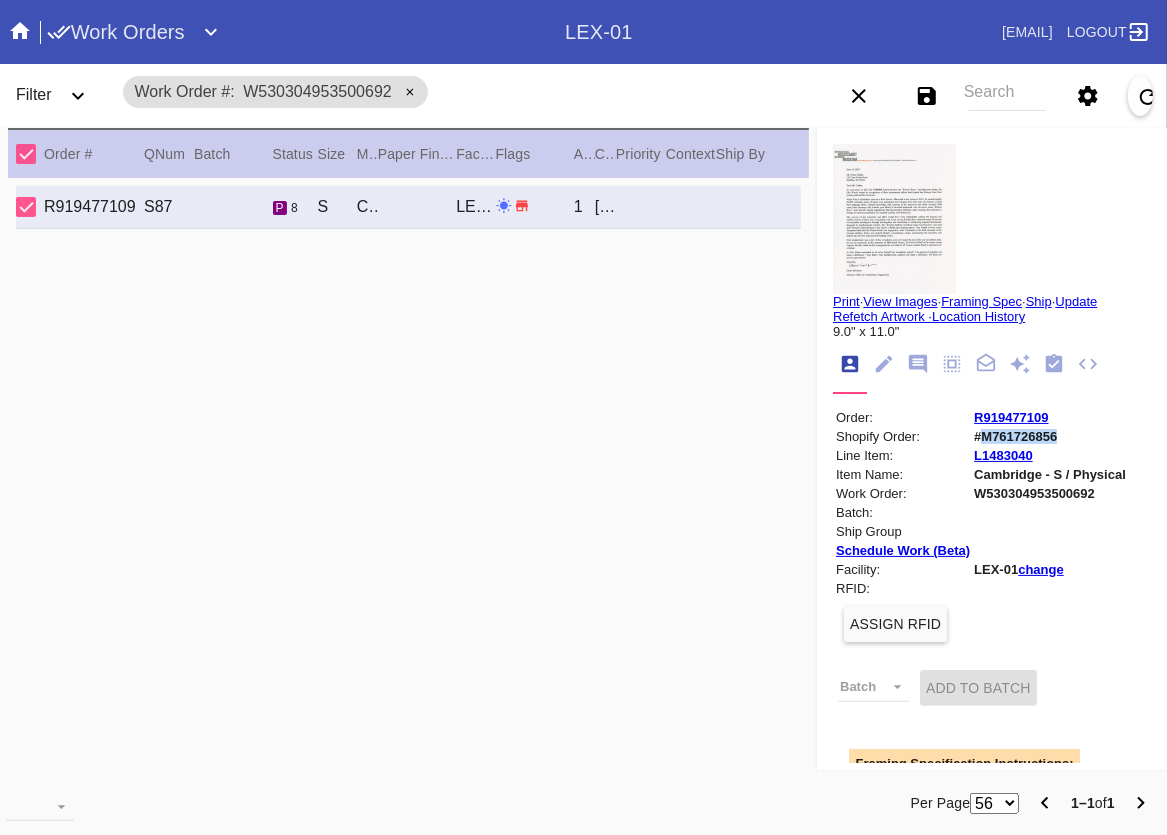 drag, startPoint x: 1062, startPoint y: 439, endPoint x: 980, endPoint y: 439, distance: 82 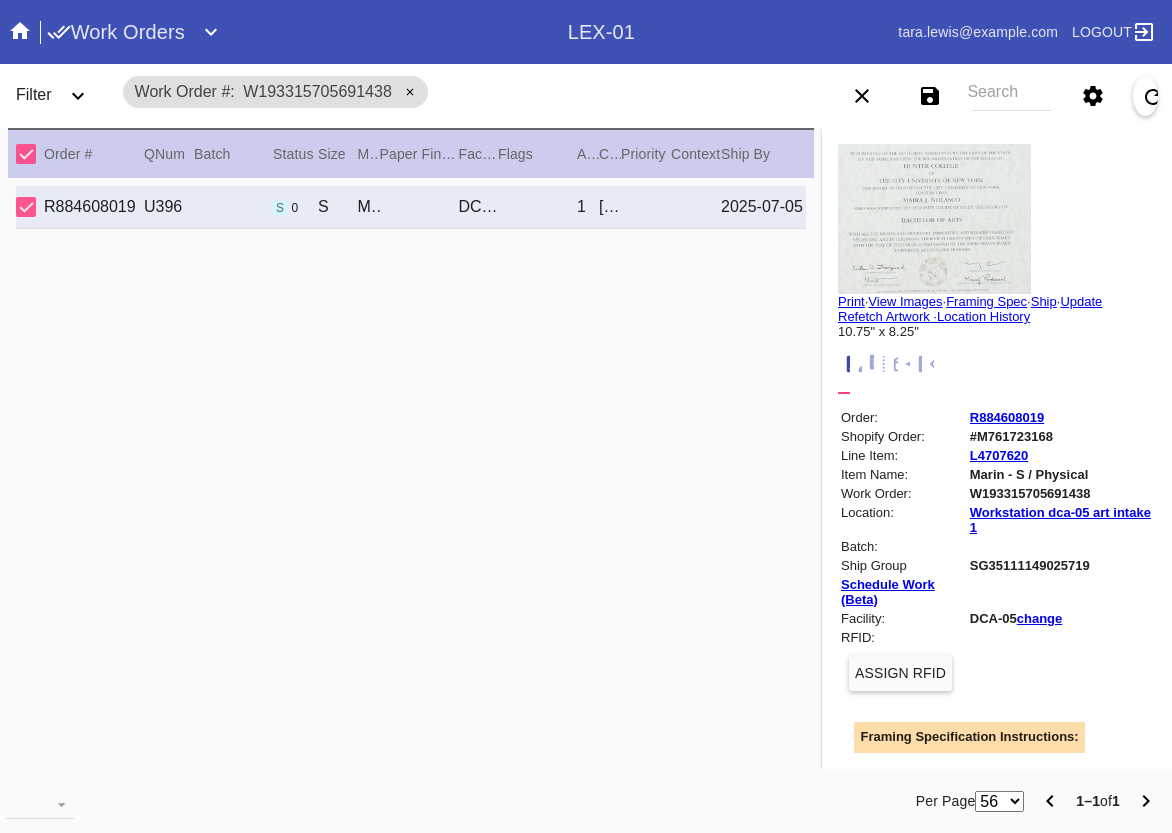 scroll, scrollTop: 0, scrollLeft: 0, axis: both 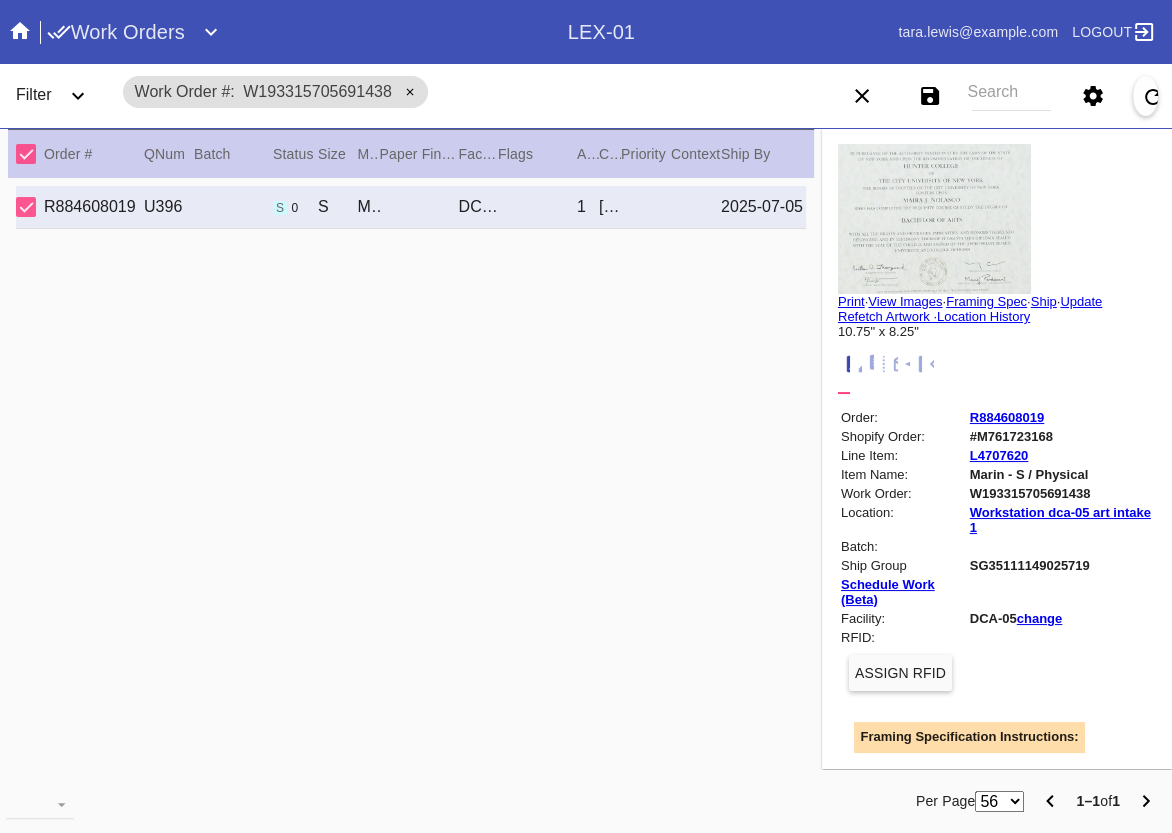 click at bounding box center (1118, 370) 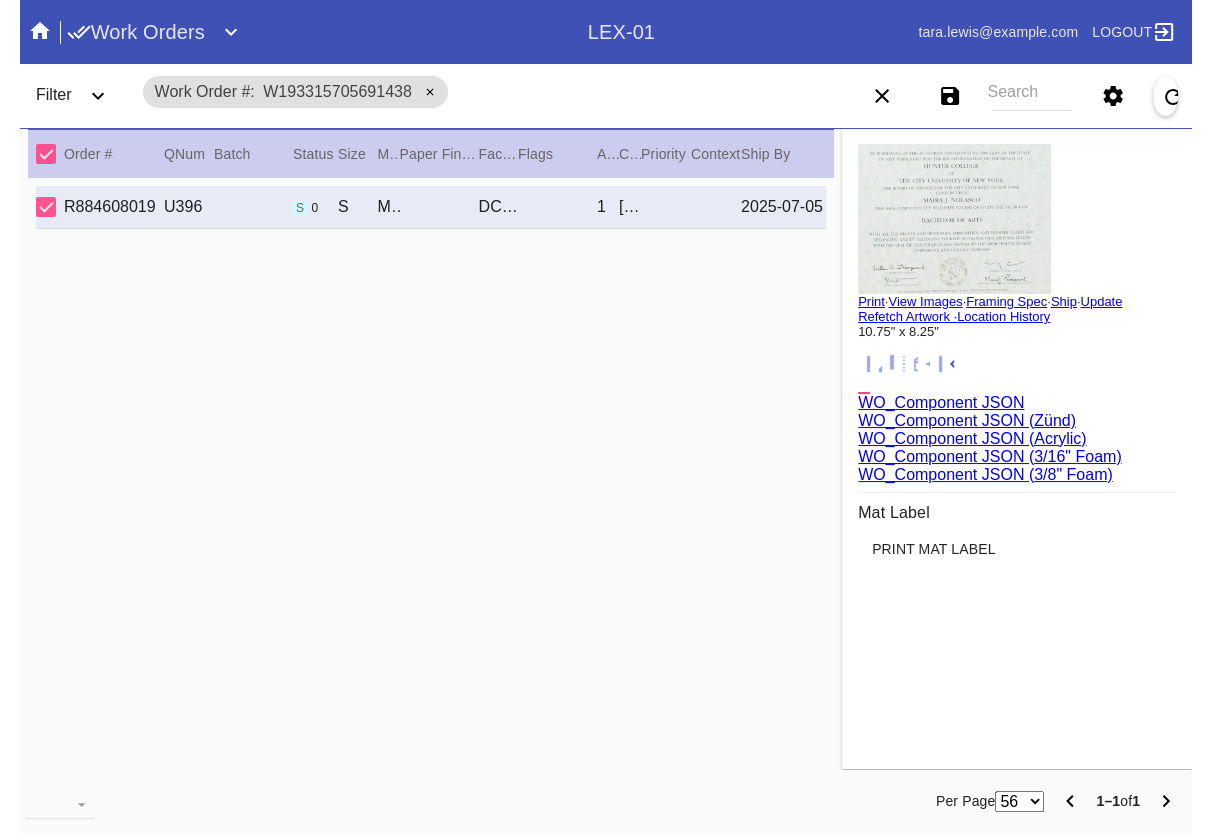 scroll, scrollTop: 372, scrollLeft: 0, axis: vertical 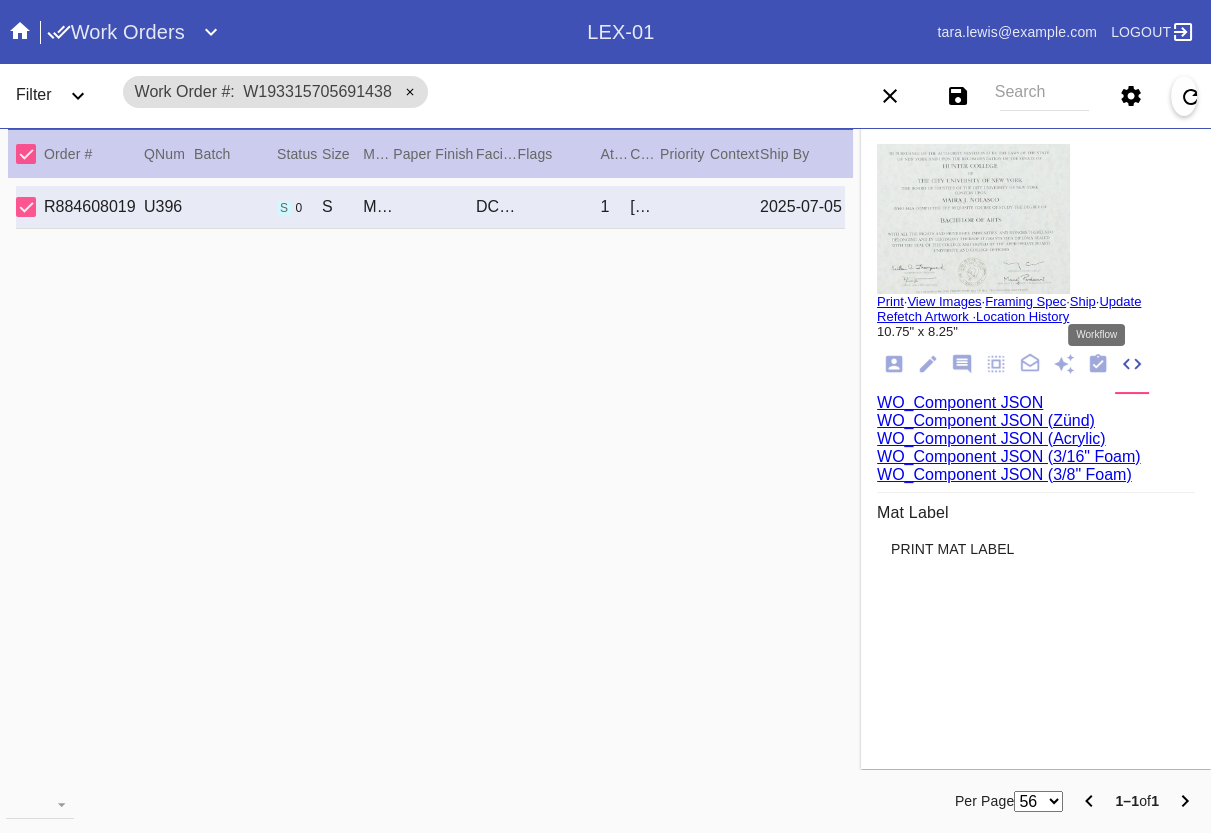 click at bounding box center [1098, 363] 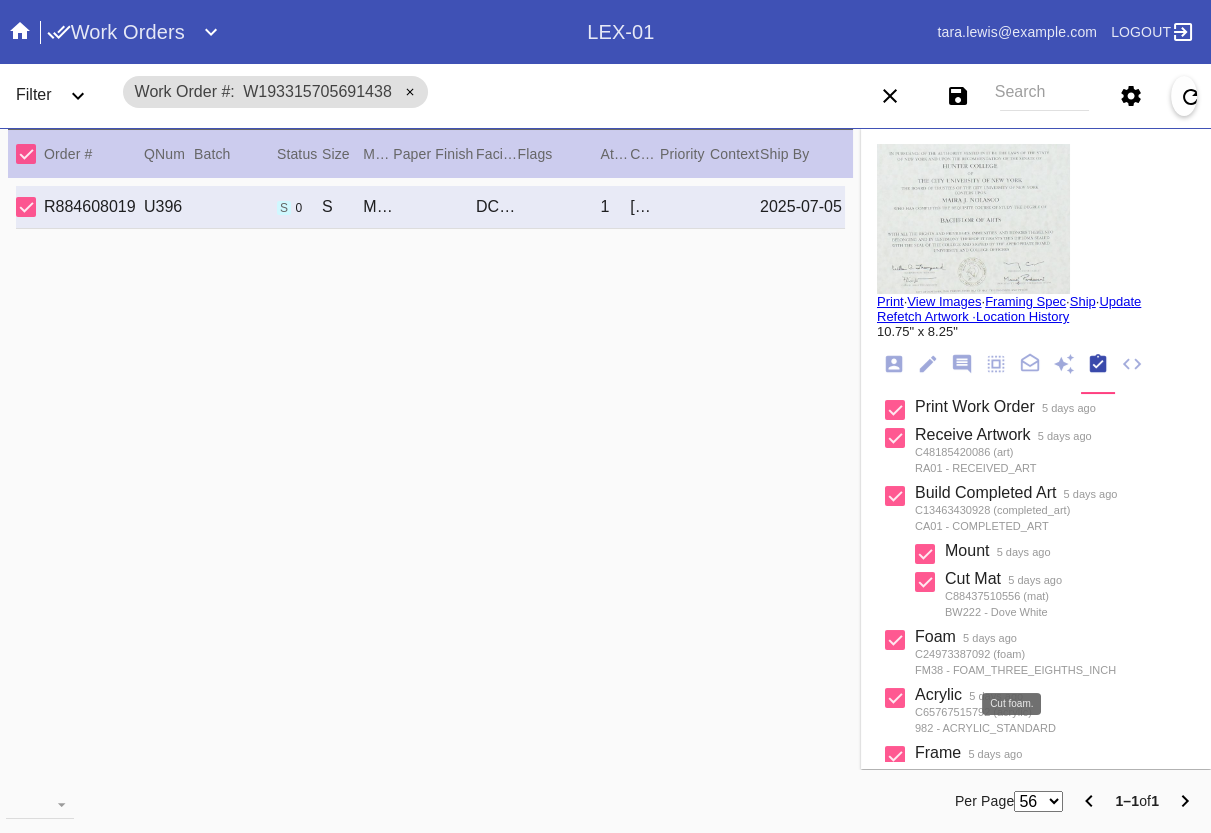 scroll, scrollTop: 297, scrollLeft: 0, axis: vertical 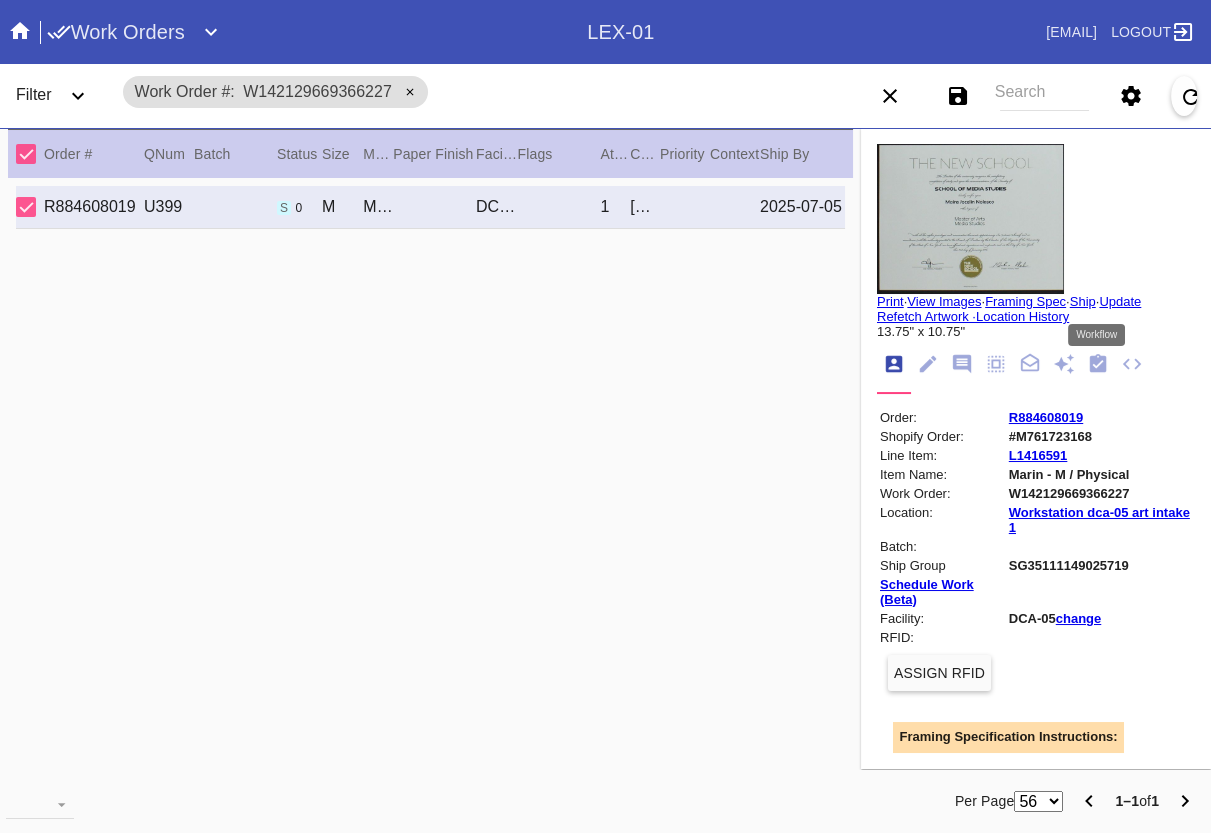 click at bounding box center (1098, 363) 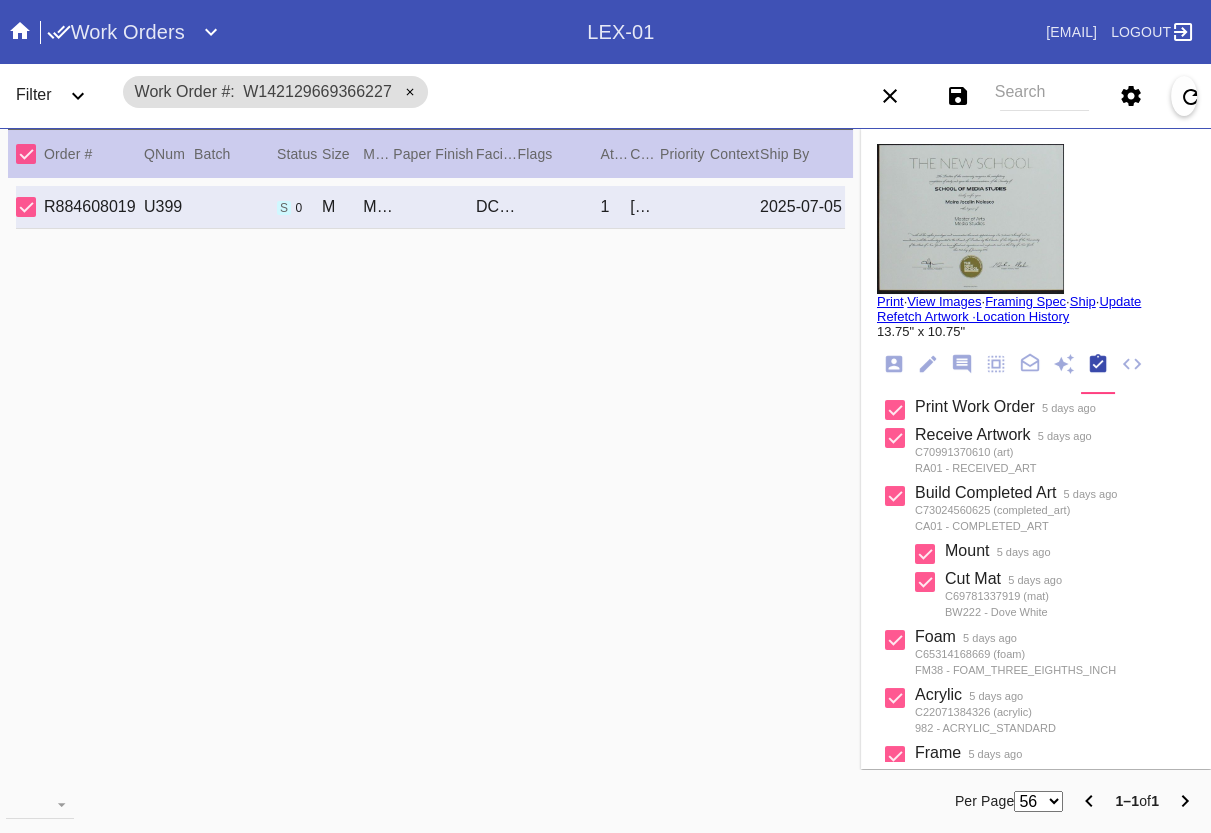 scroll, scrollTop: 297, scrollLeft: 0, axis: vertical 